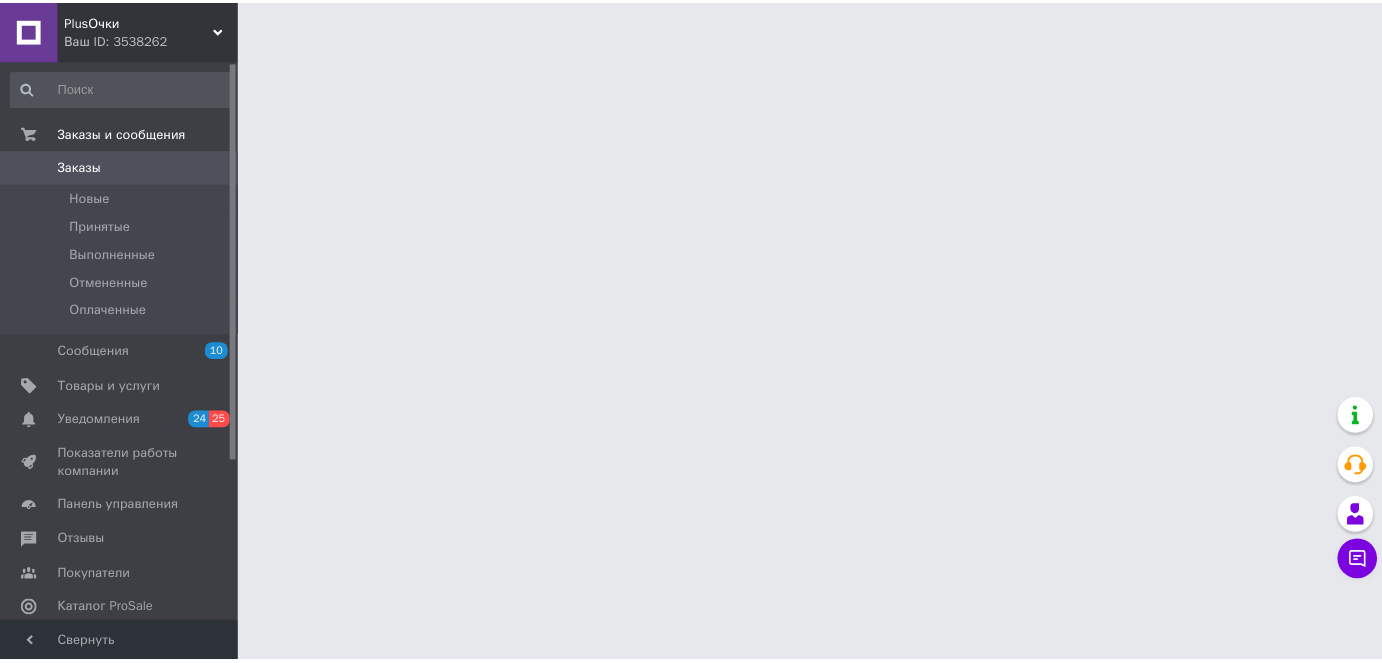 scroll, scrollTop: 0, scrollLeft: 0, axis: both 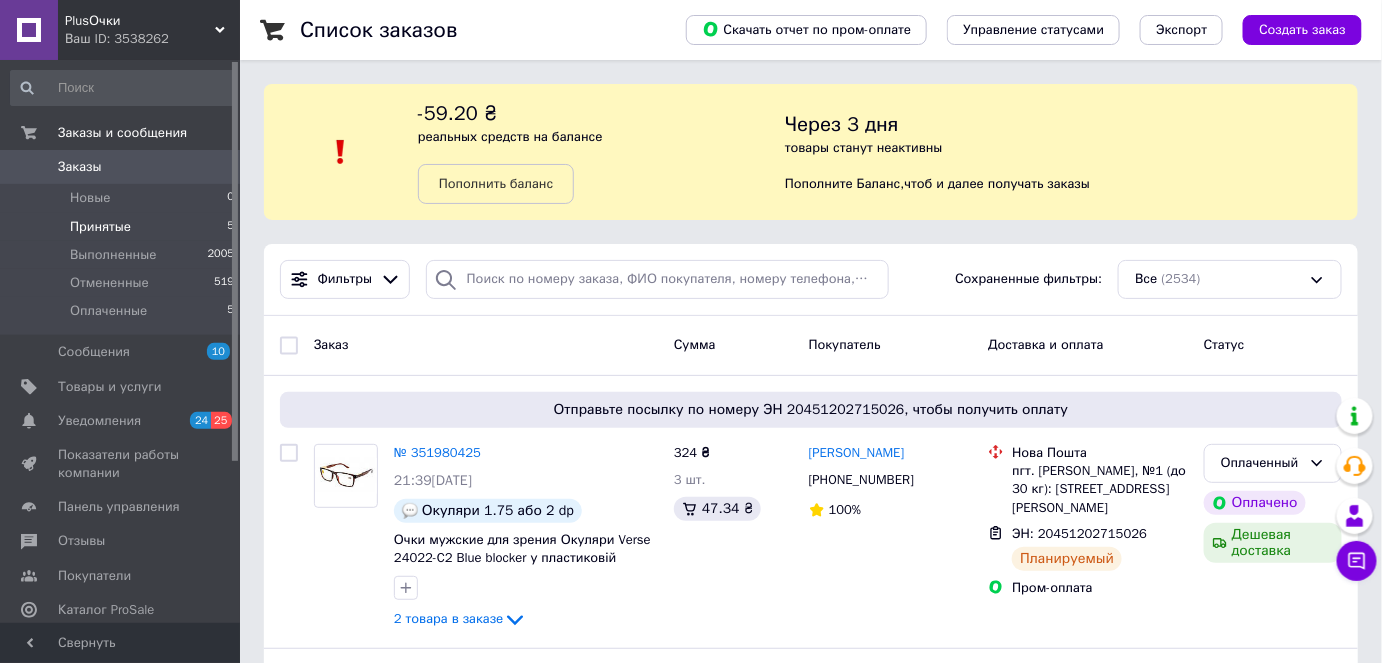 click on "Принятые 5" at bounding box center (123, 227) 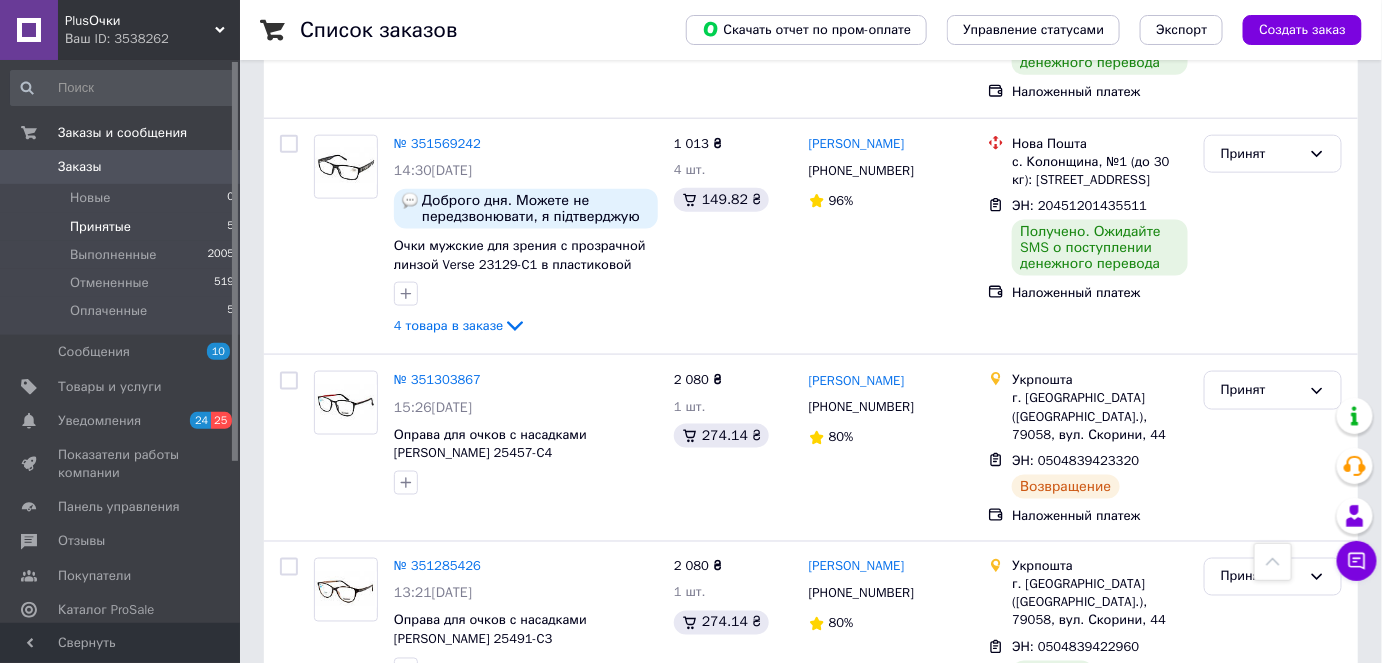 scroll, scrollTop: 746, scrollLeft: 0, axis: vertical 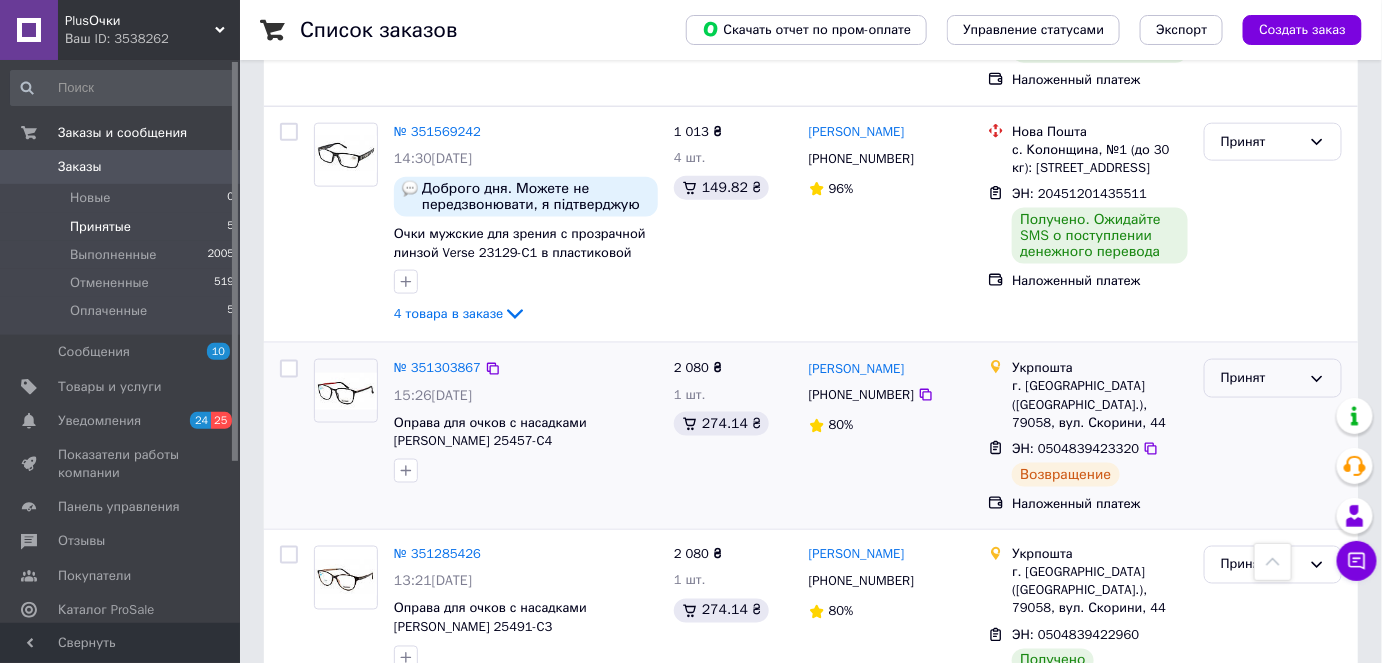 click 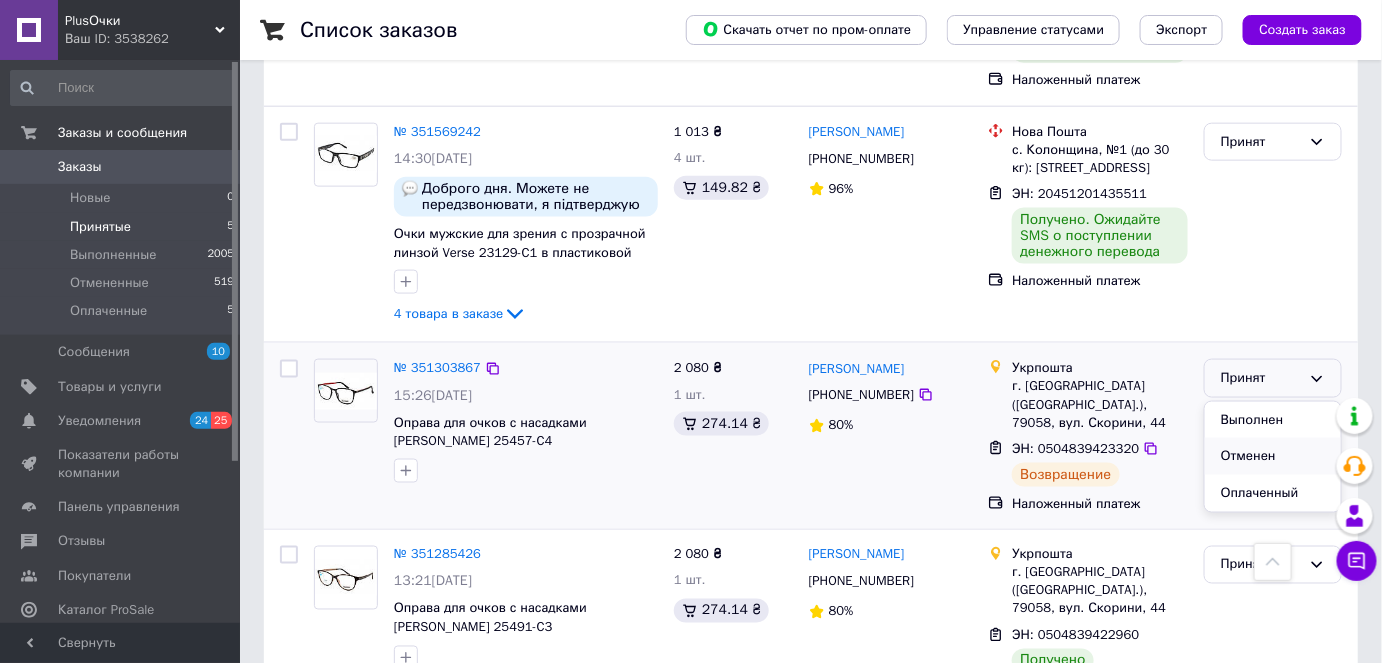 click on "Отменен" at bounding box center [1273, 456] 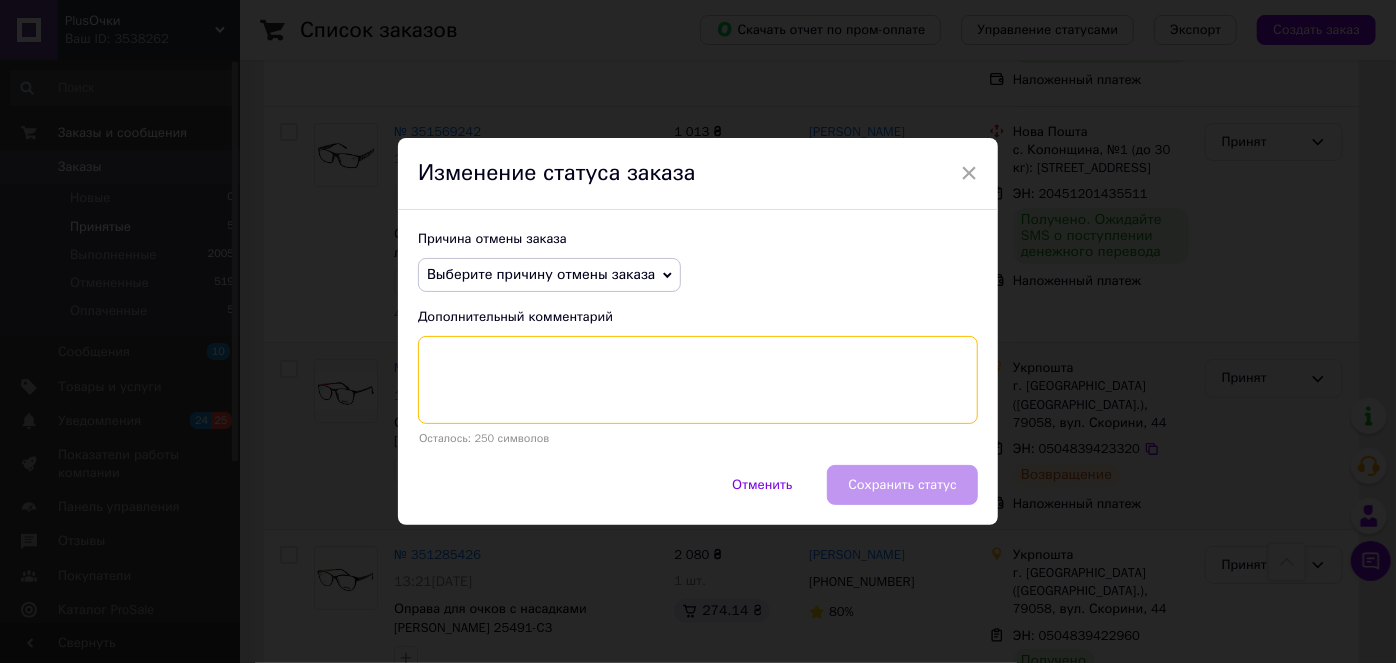 click at bounding box center [698, 380] 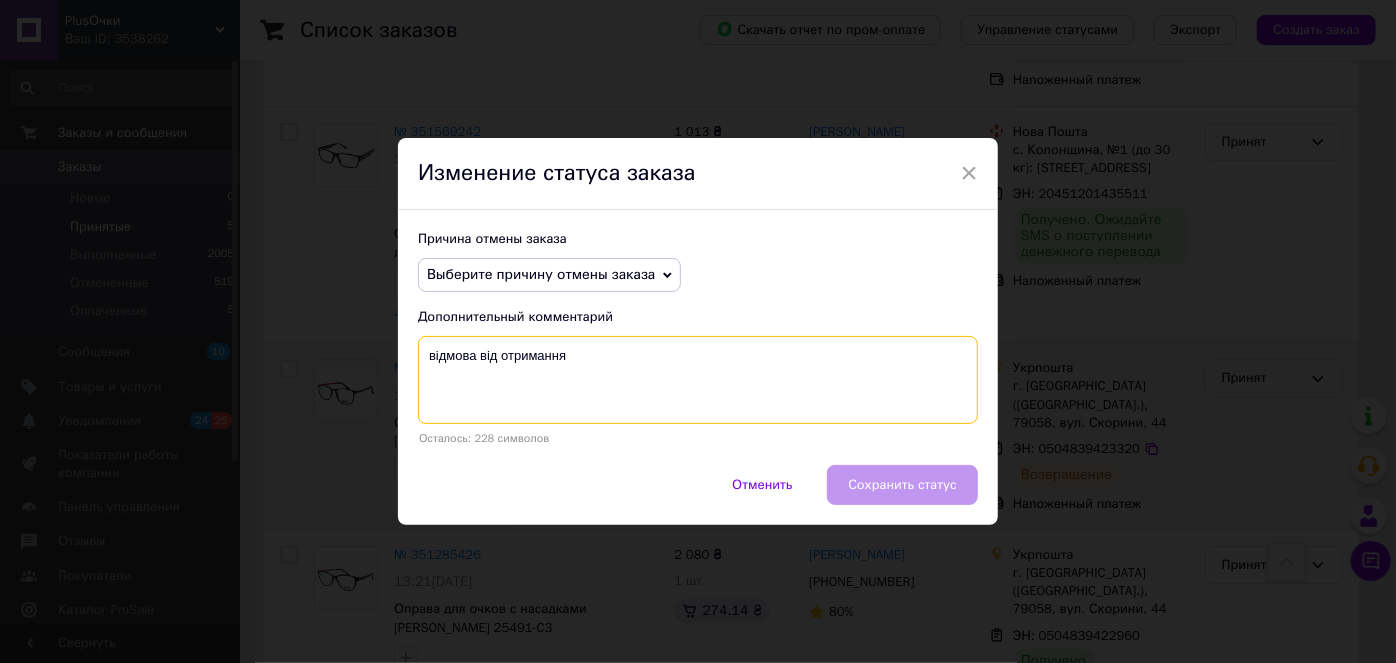 type on "відмова від отримання" 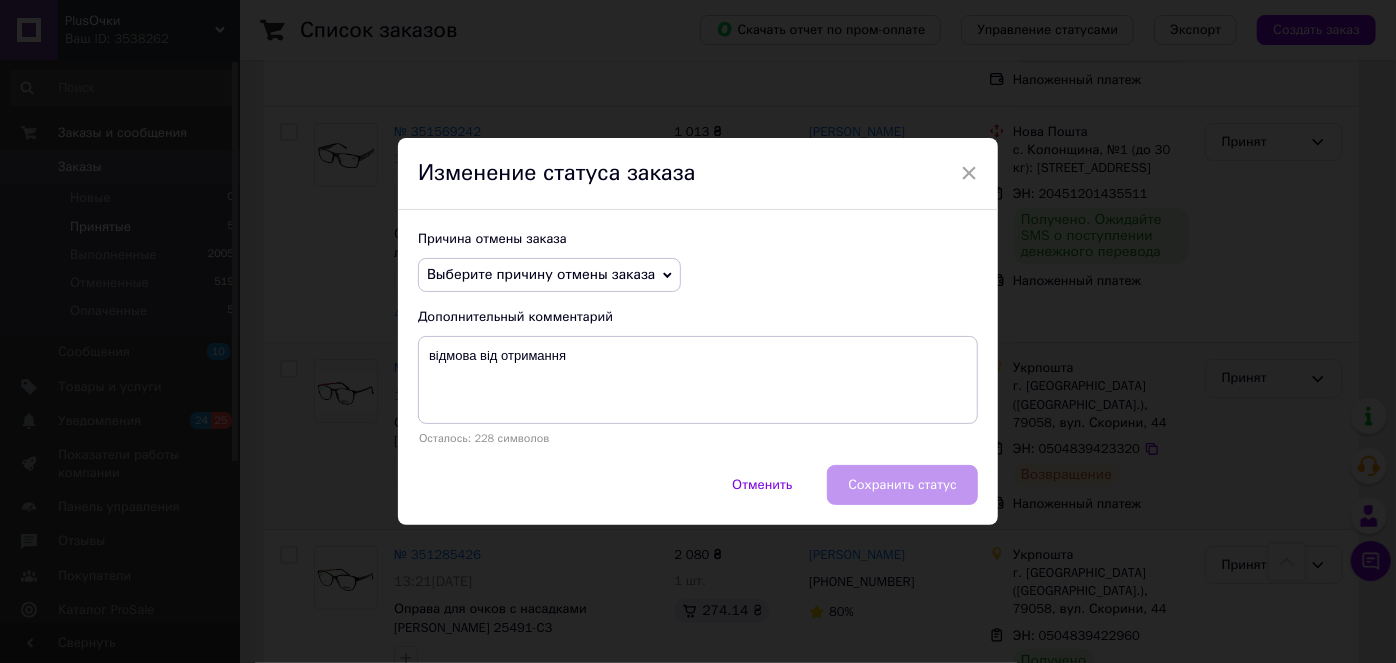 click on "Выберите причину отмены заказа" at bounding box center [549, 275] 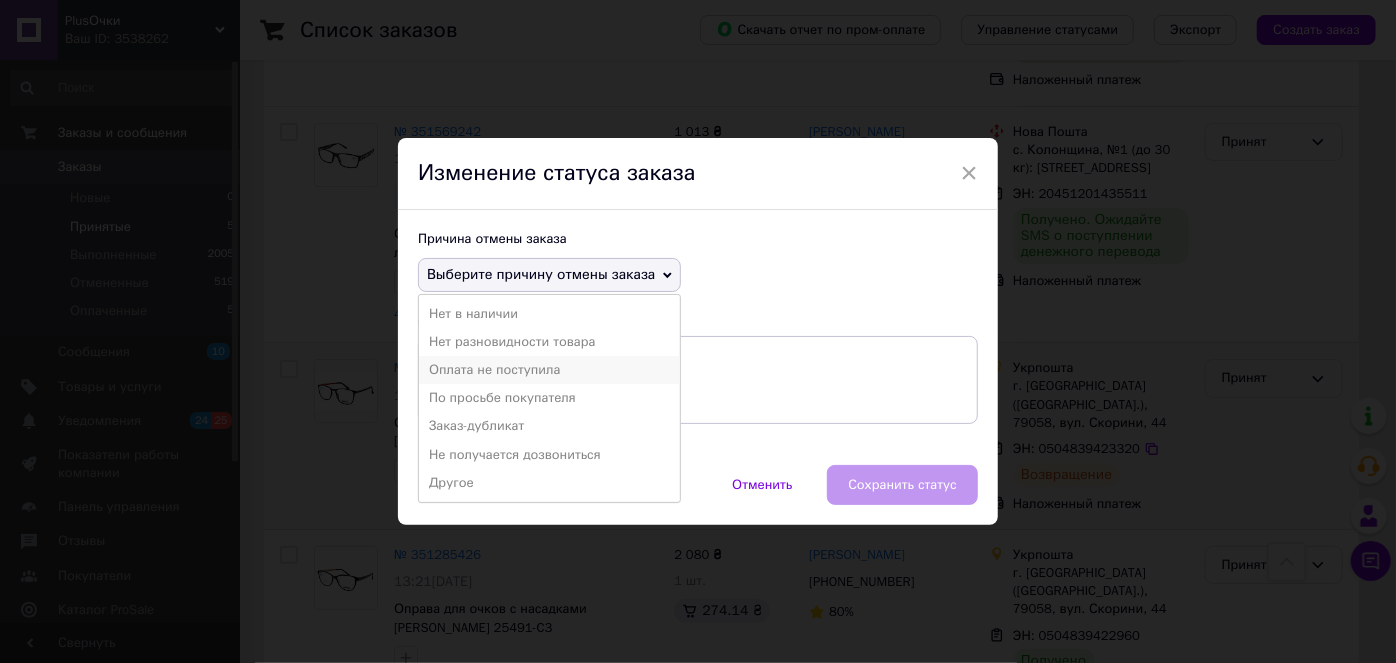click on "Оплата не поступила" at bounding box center (549, 370) 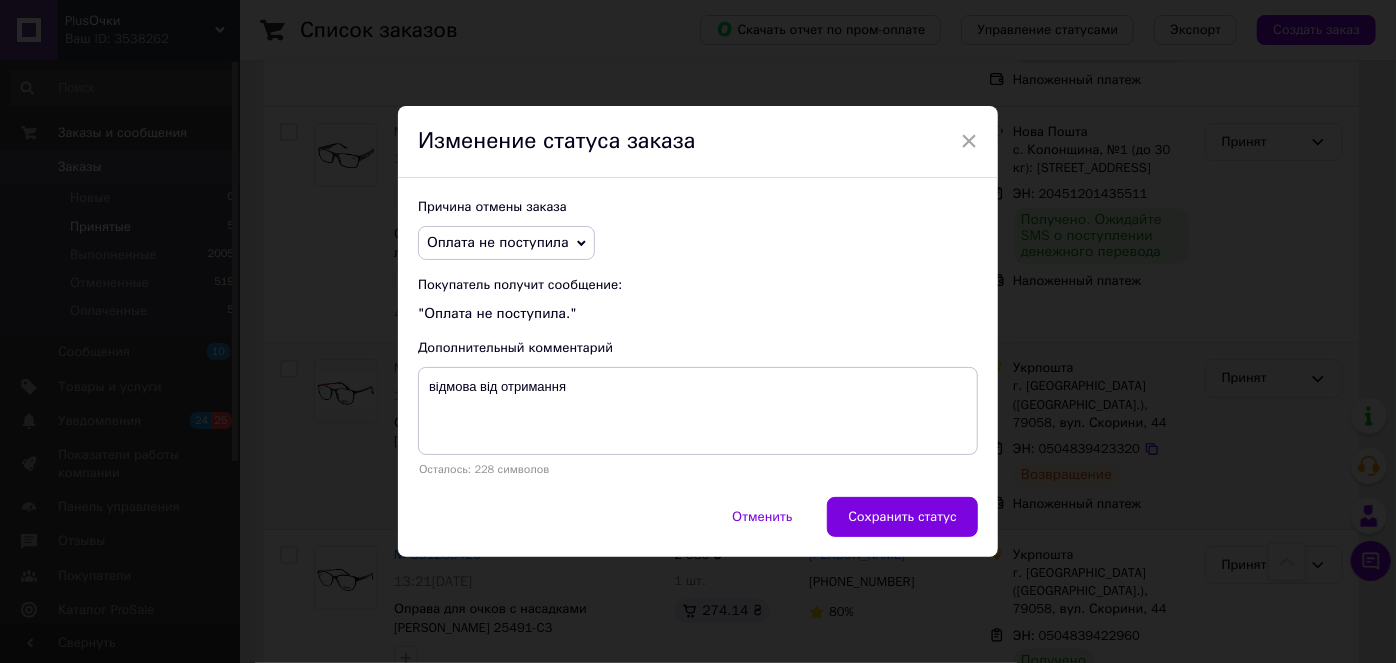 click on "Сохранить статус" at bounding box center (902, 517) 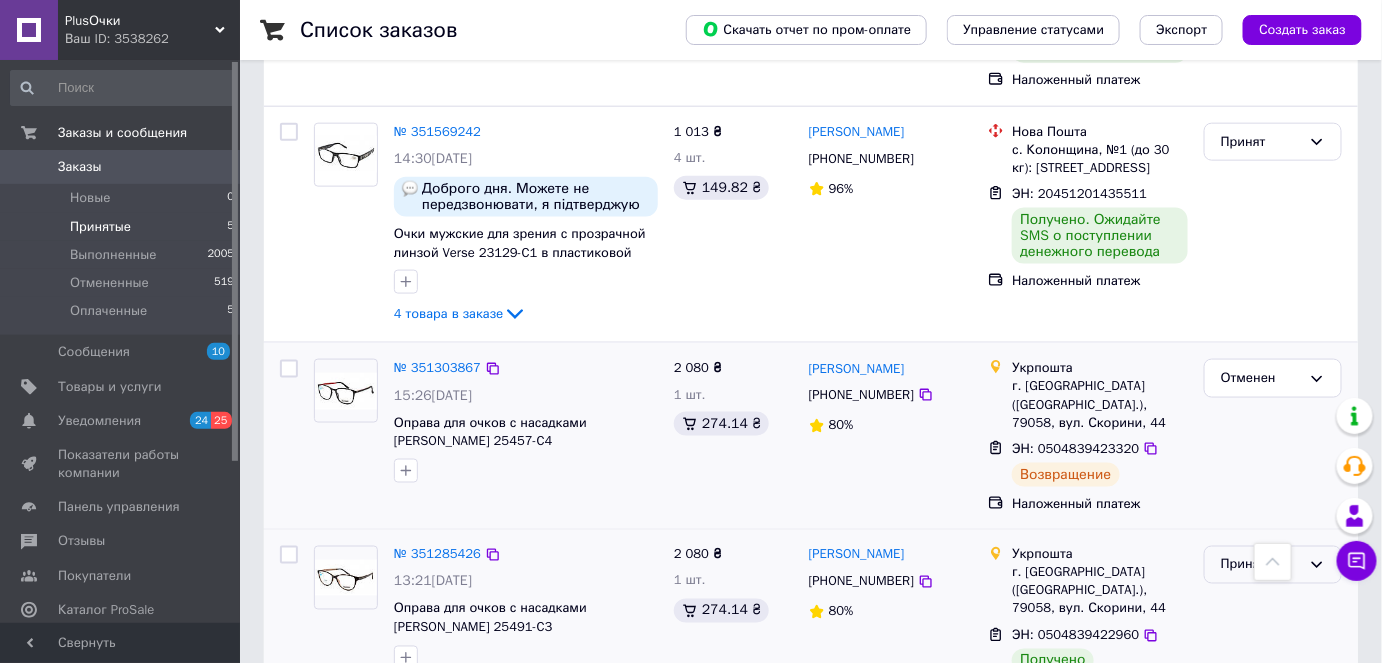click 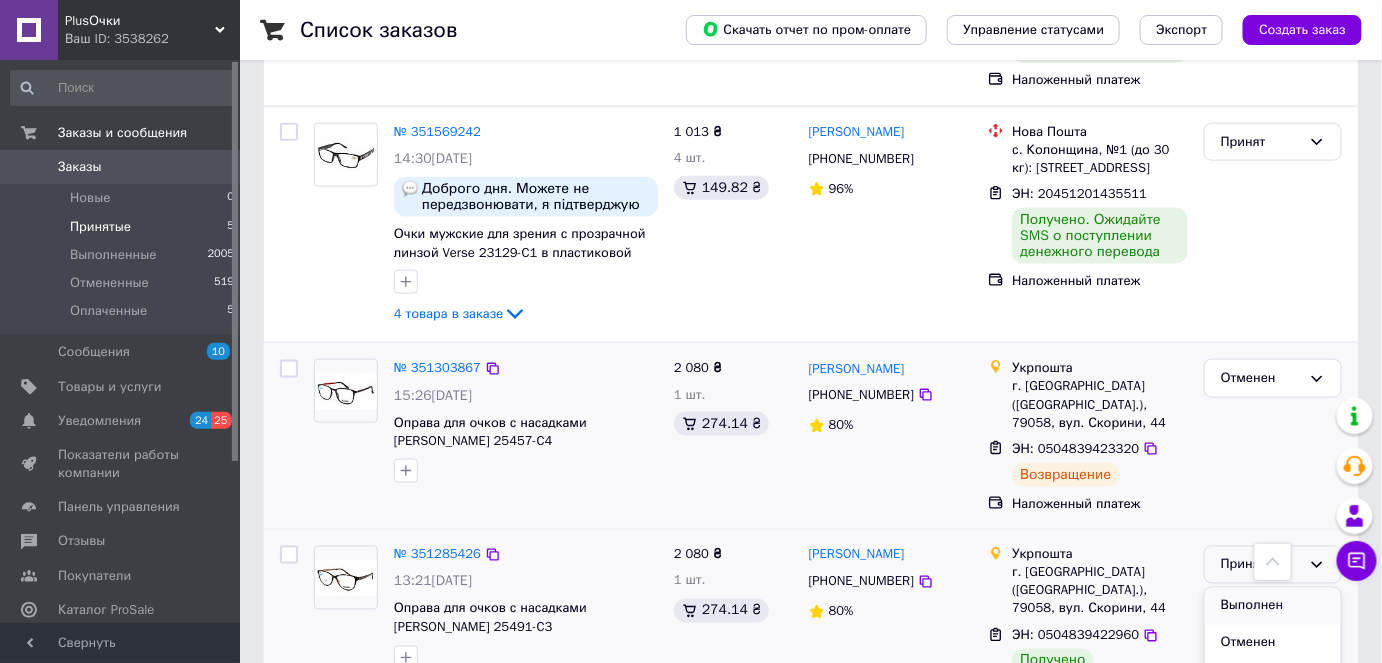 click on "Выполнен" at bounding box center (1273, 606) 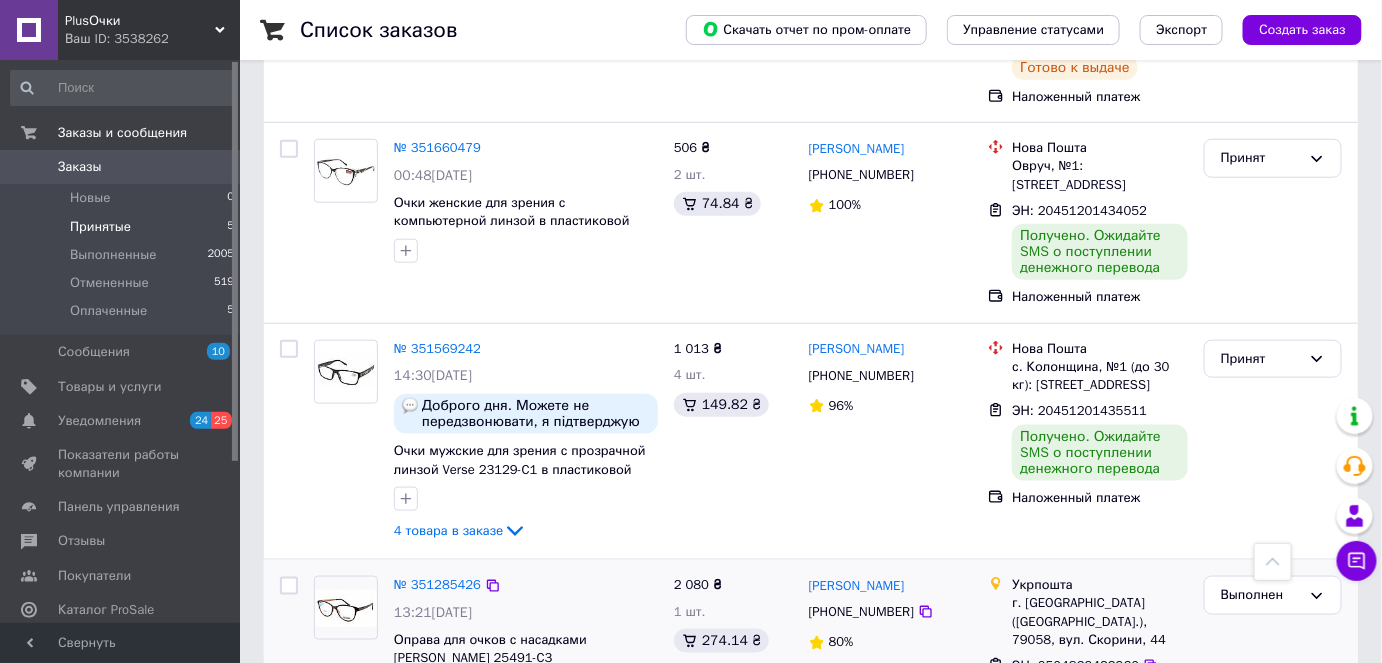 scroll, scrollTop: 488, scrollLeft: 0, axis: vertical 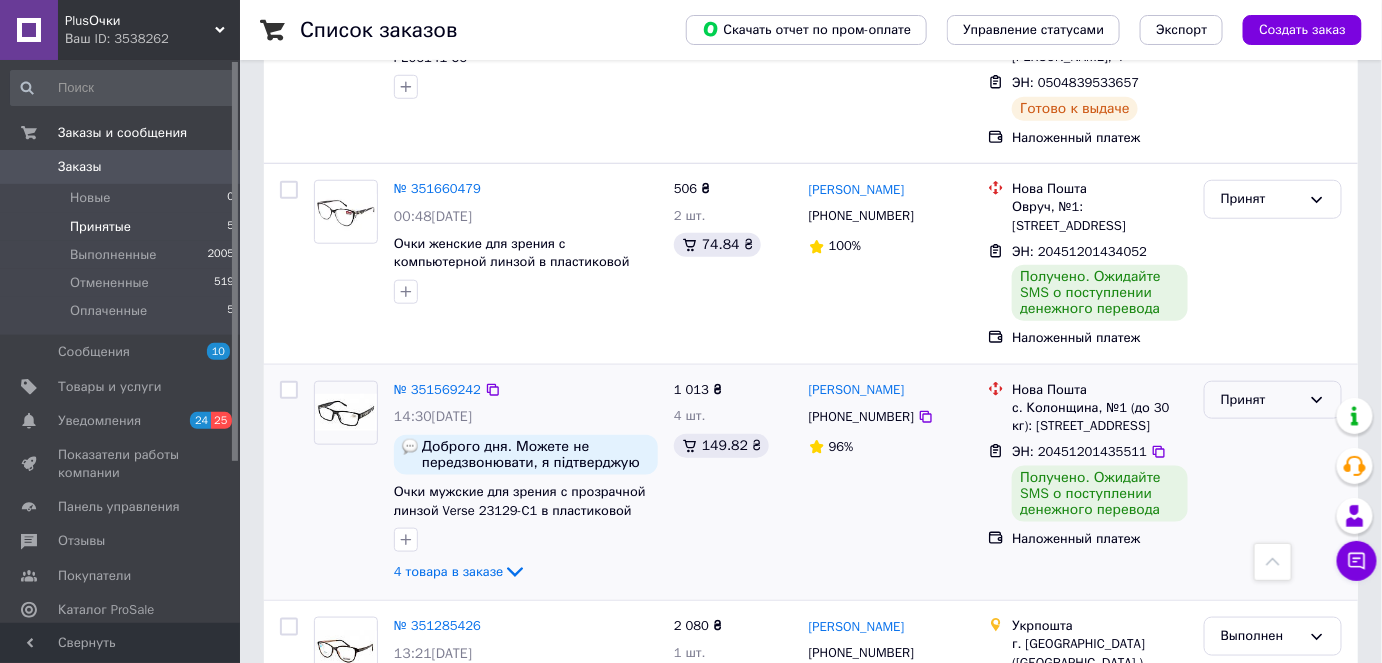 click on "Принят" at bounding box center (1273, 400) 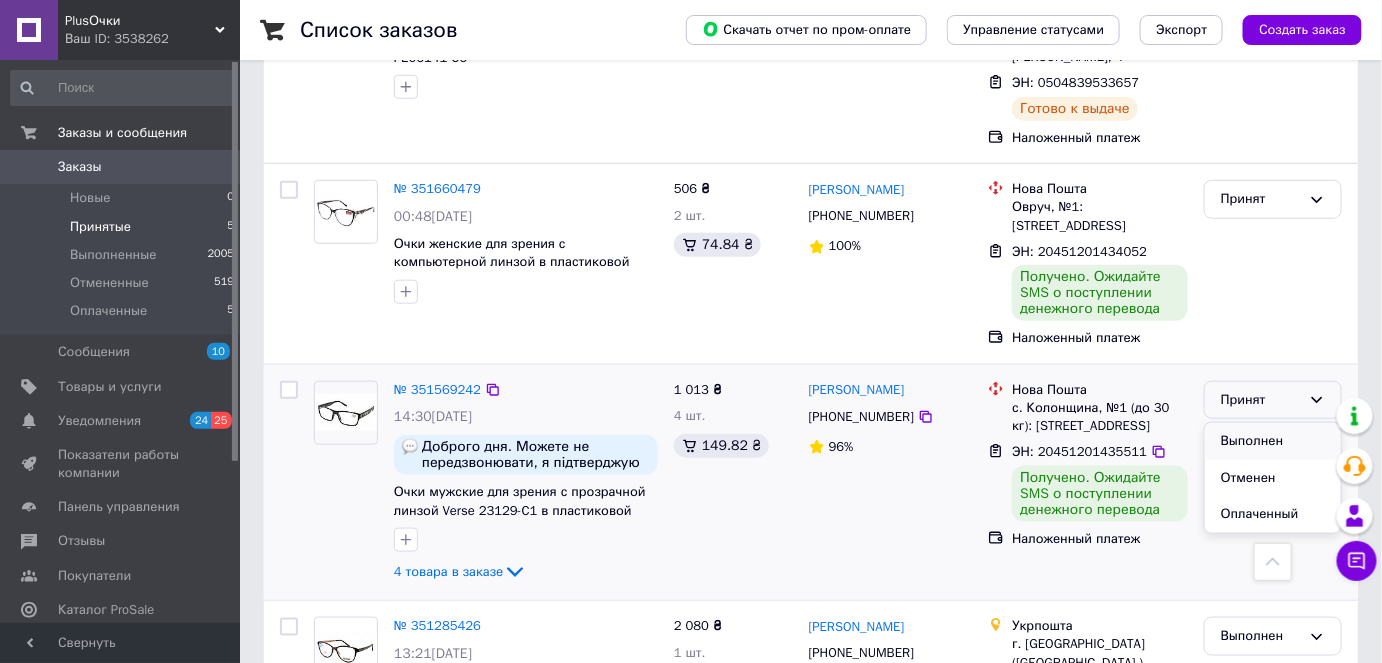 click on "Выполнен" at bounding box center (1273, 441) 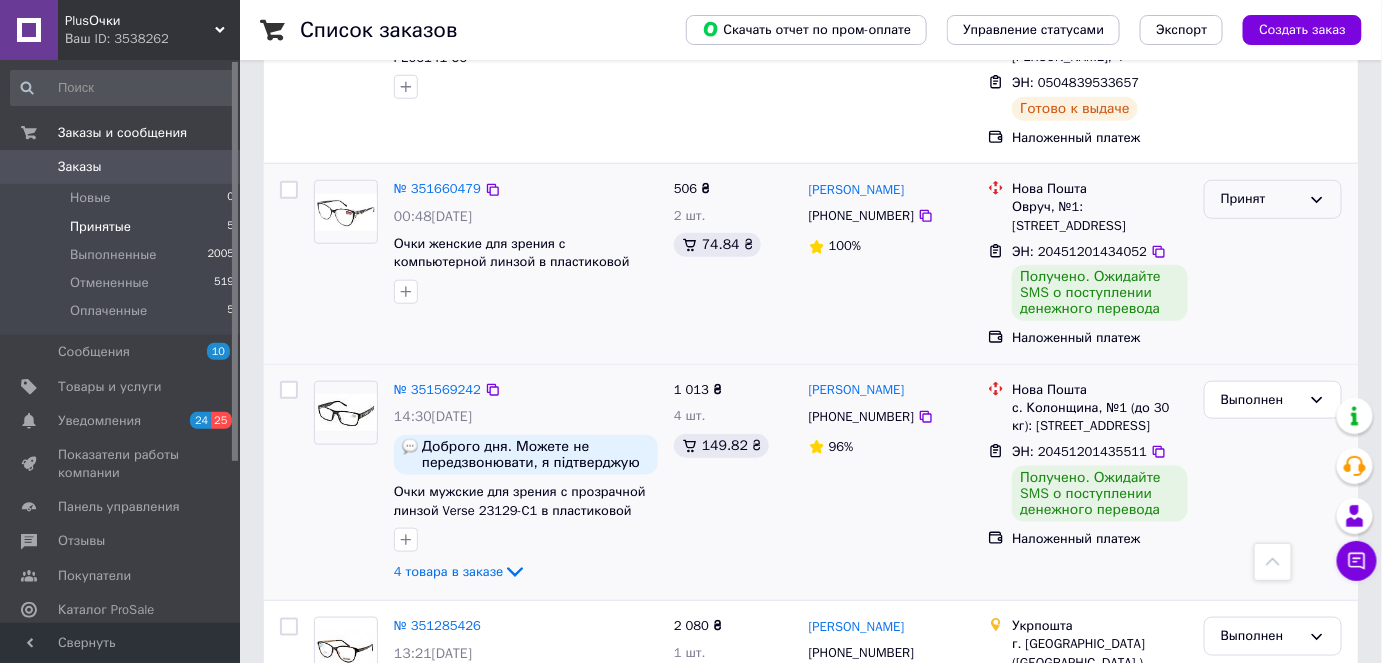 click 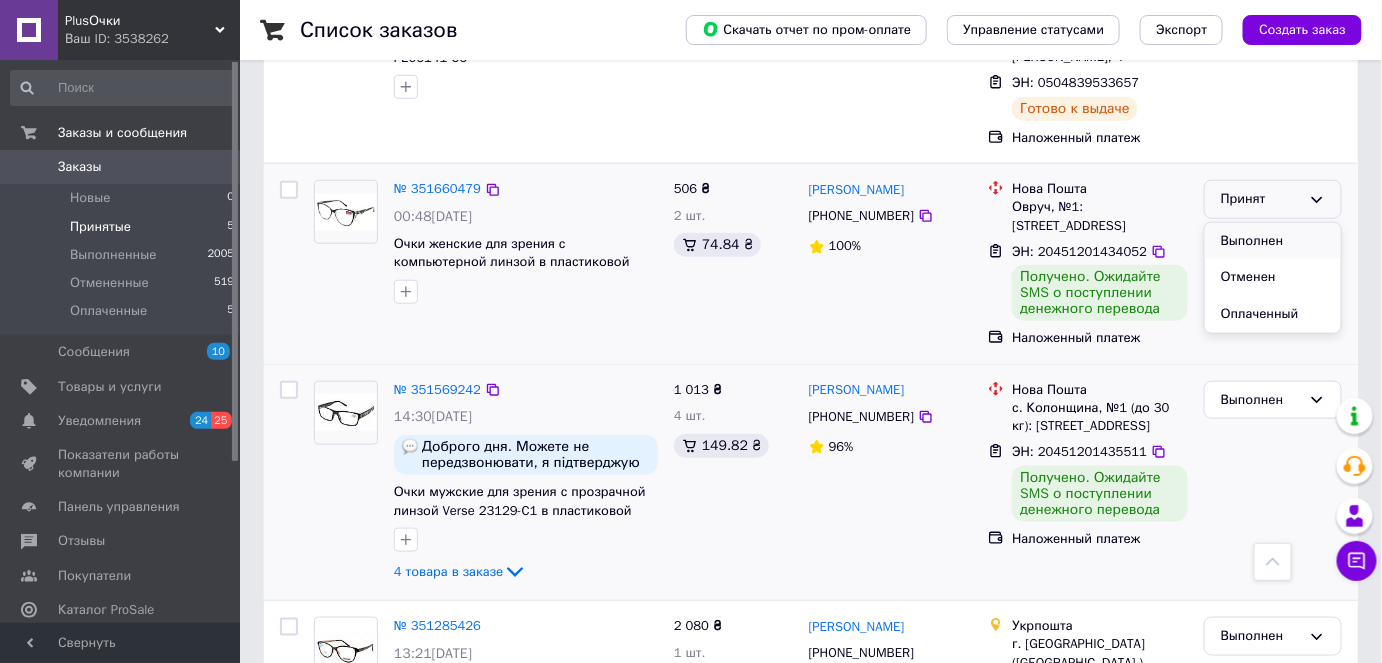 click on "Выполнен" at bounding box center (1273, 241) 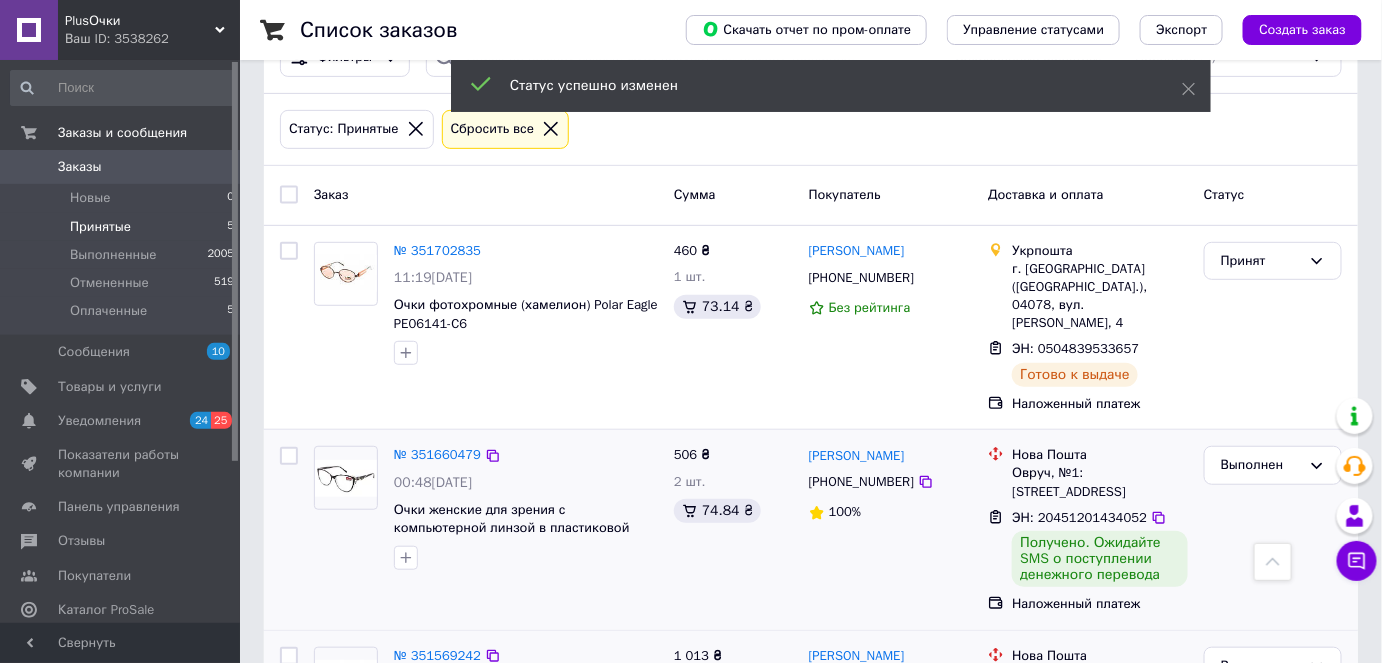 scroll, scrollTop: 215, scrollLeft: 0, axis: vertical 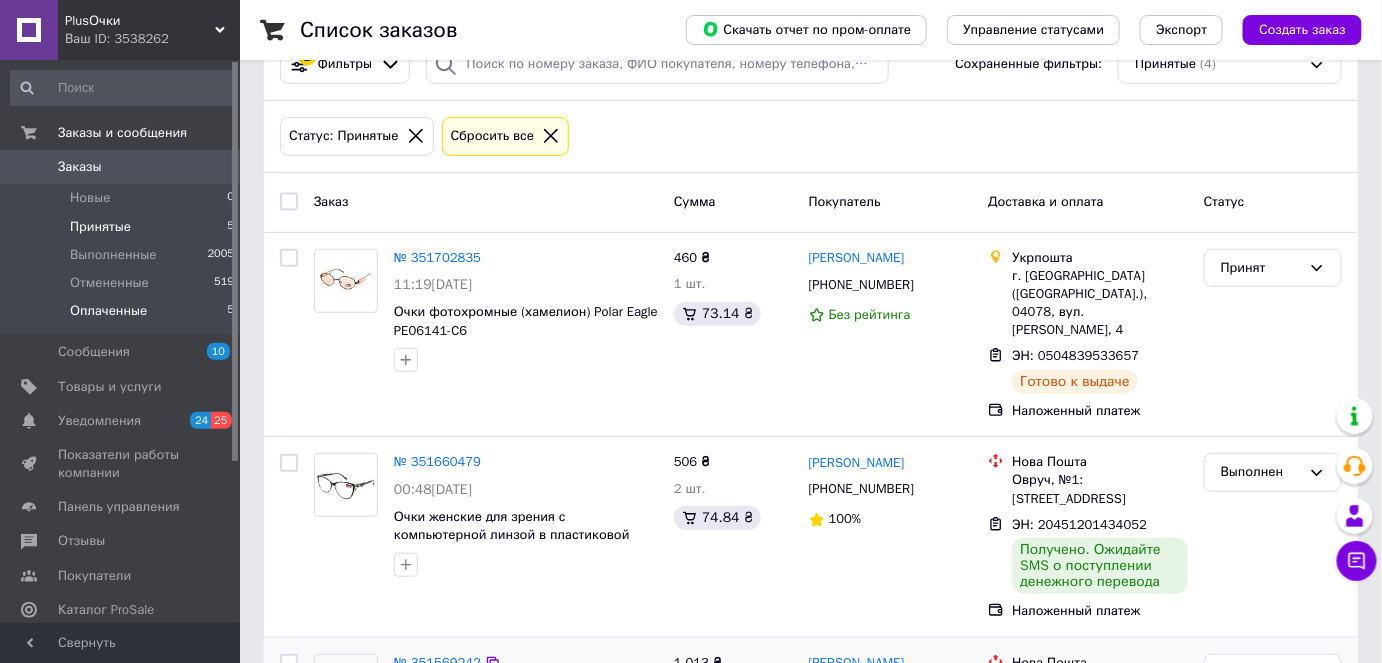 click on "Оплаченные" at bounding box center (108, 311) 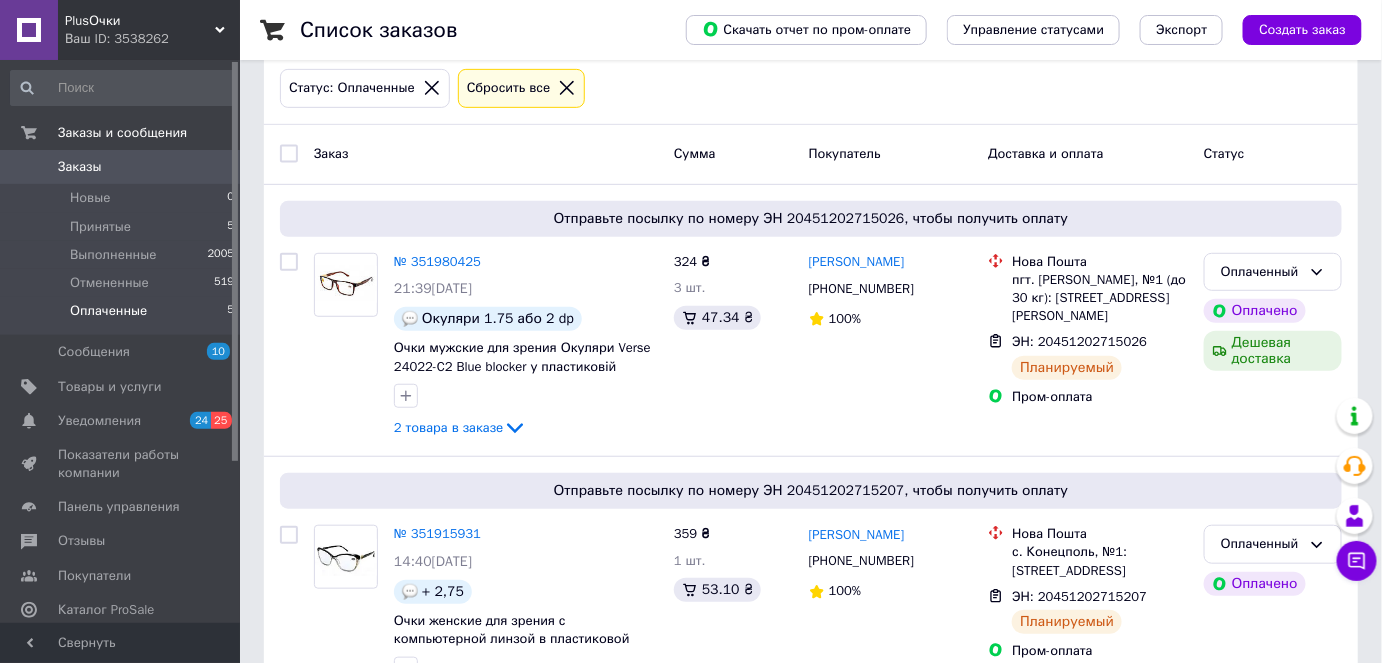 scroll, scrollTop: 272, scrollLeft: 0, axis: vertical 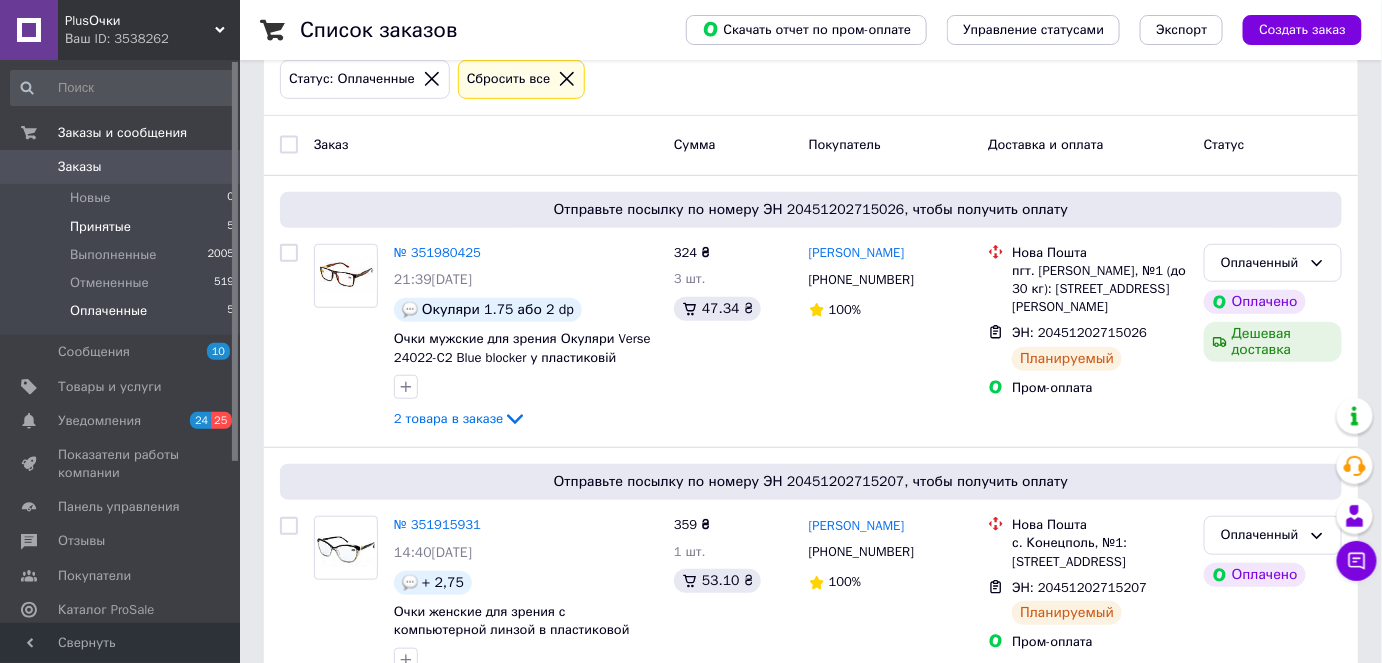 click on "Принятые 5" at bounding box center (123, 227) 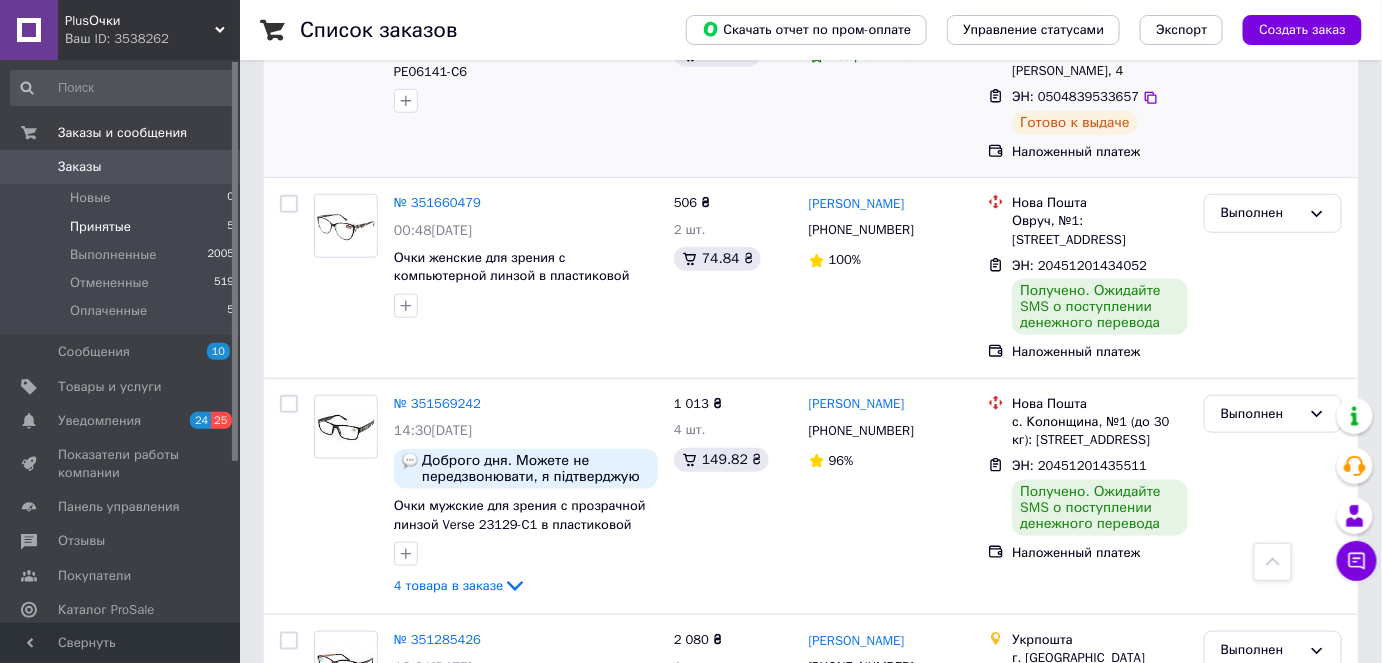 scroll, scrollTop: 578, scrollLeft: 0, axis: vertical 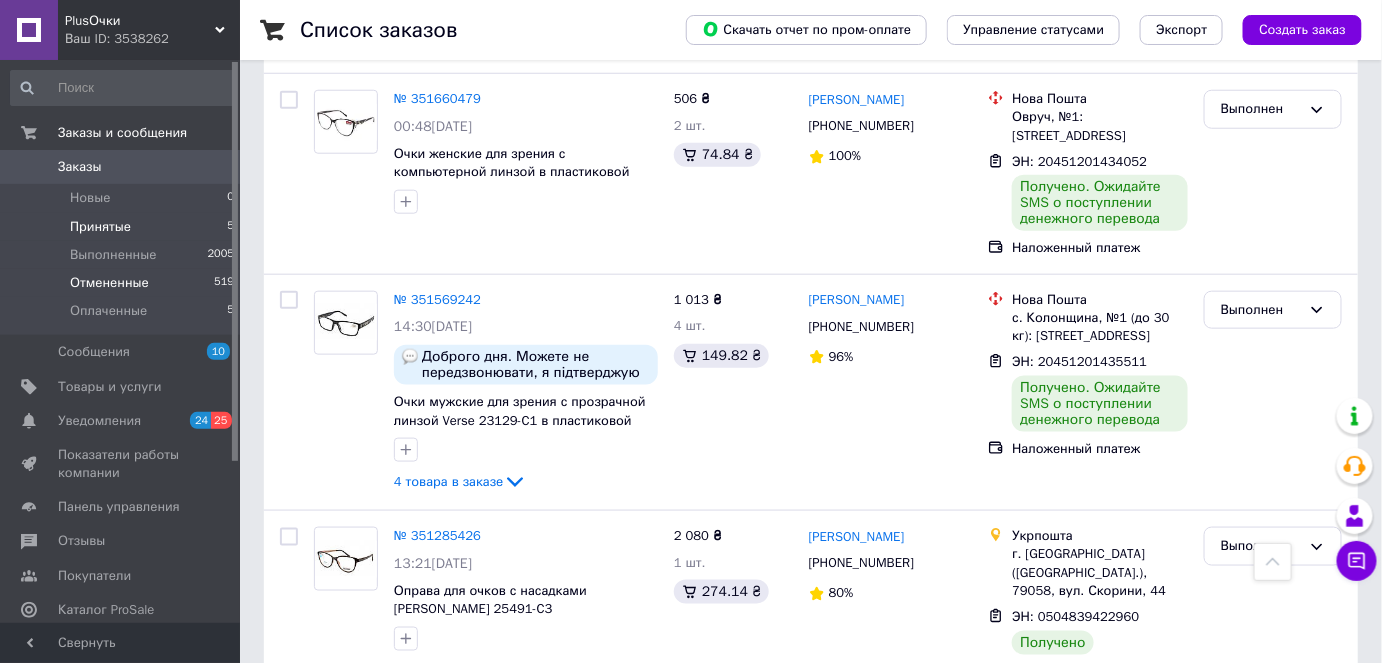 click on "Отмененные" at bounding box center (109, 283) 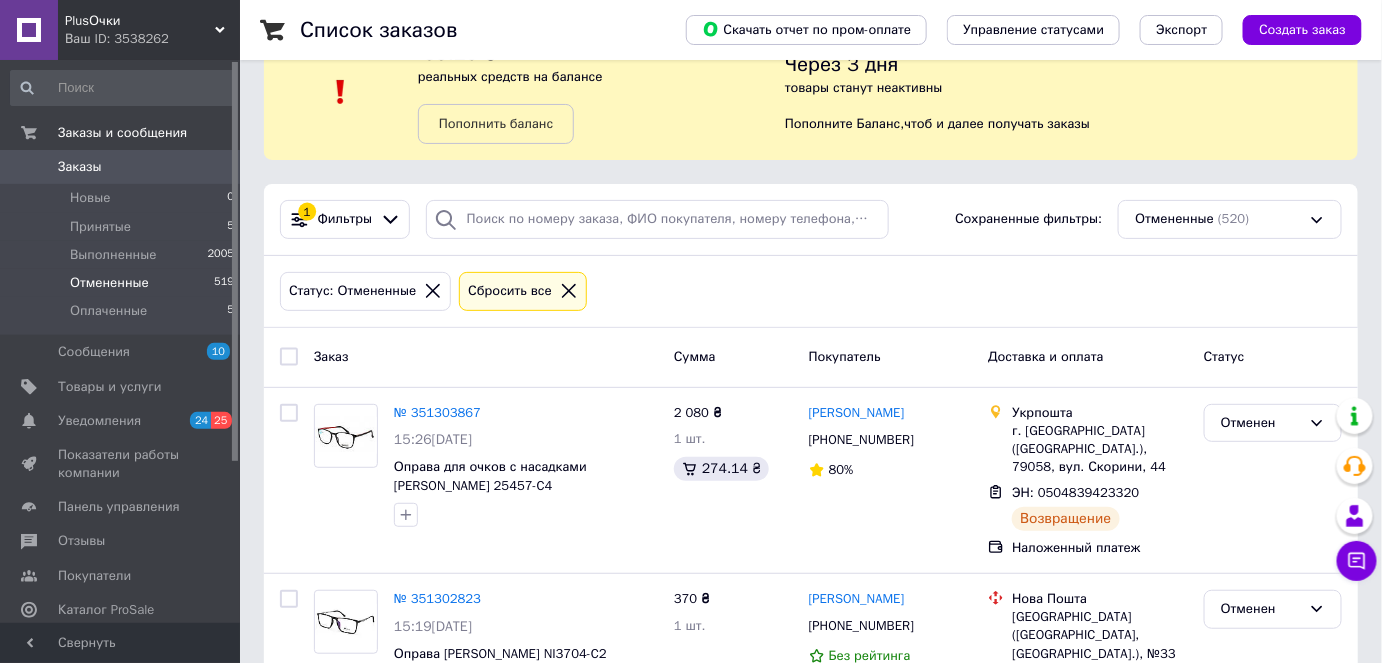 scroll, scrollTop: 181, scrollLeft: 0, axis: vertical 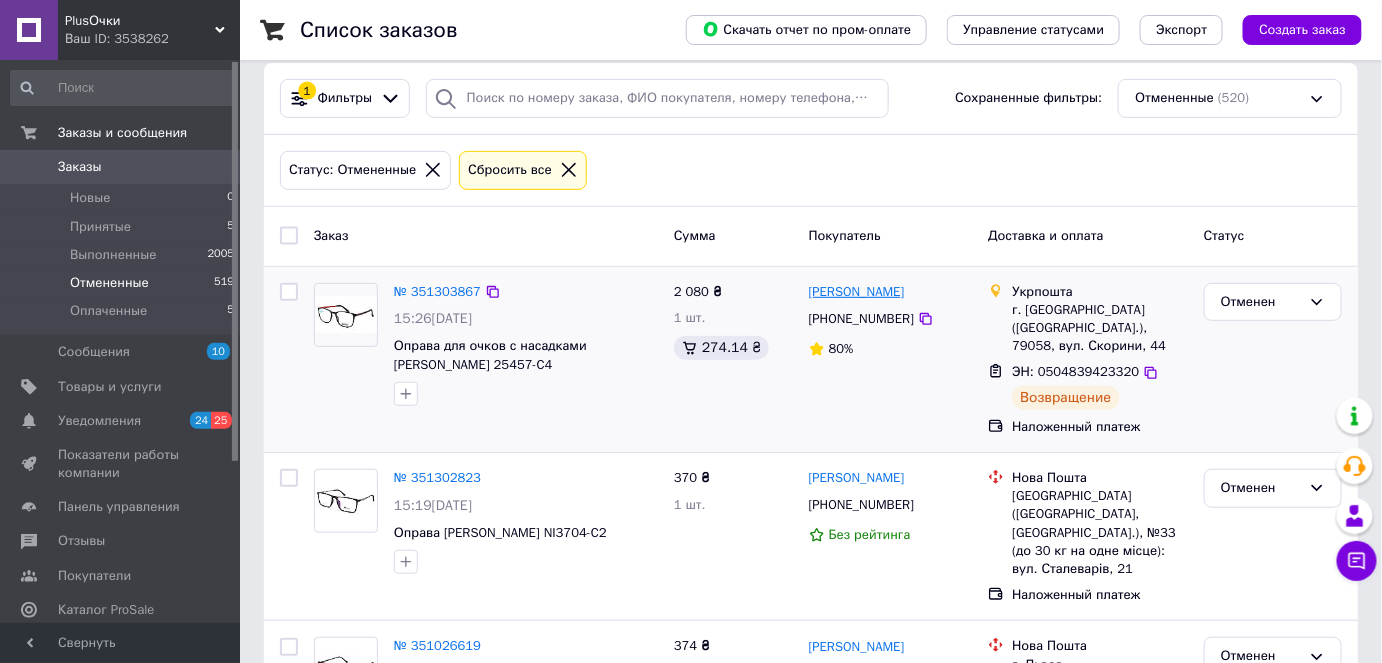 click on "[PERSON_NAME]" at bounding box center (857, 292) 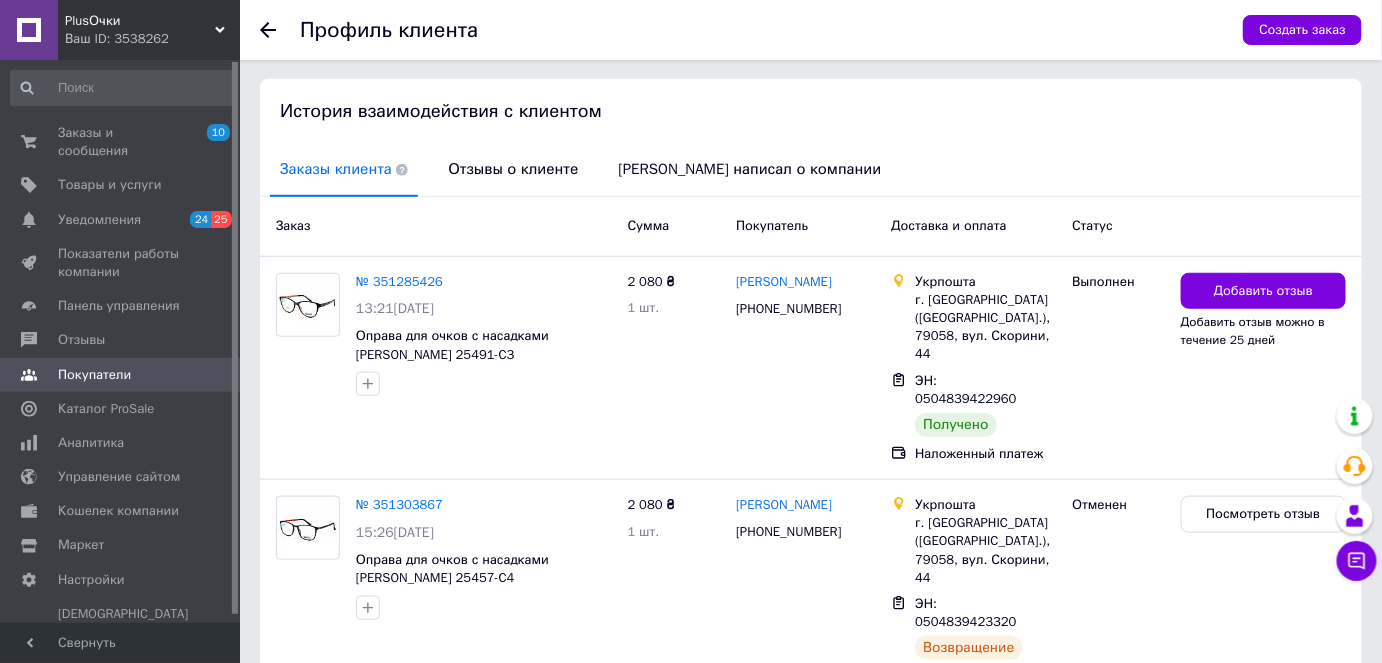 scroll, scrollTop: 402, scrollLeft: 0, axis: vertical 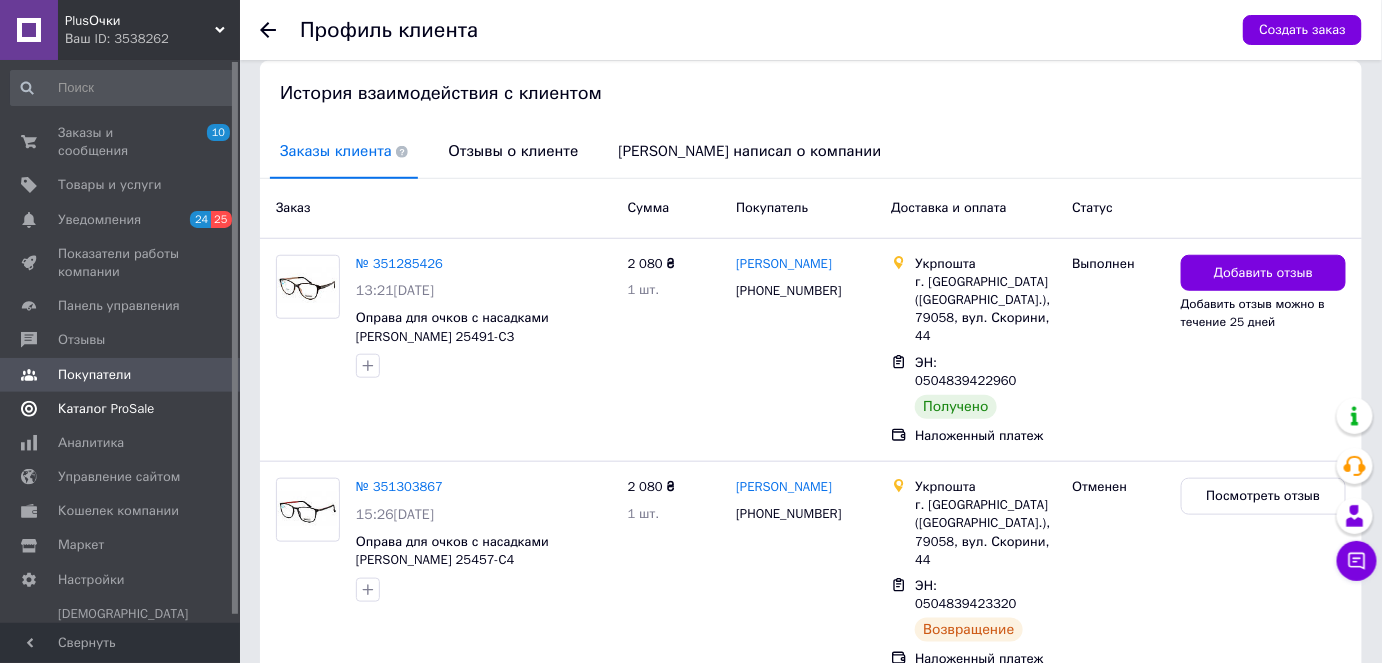 click on "Каталог ProSale" at bounding box center [106, 409] 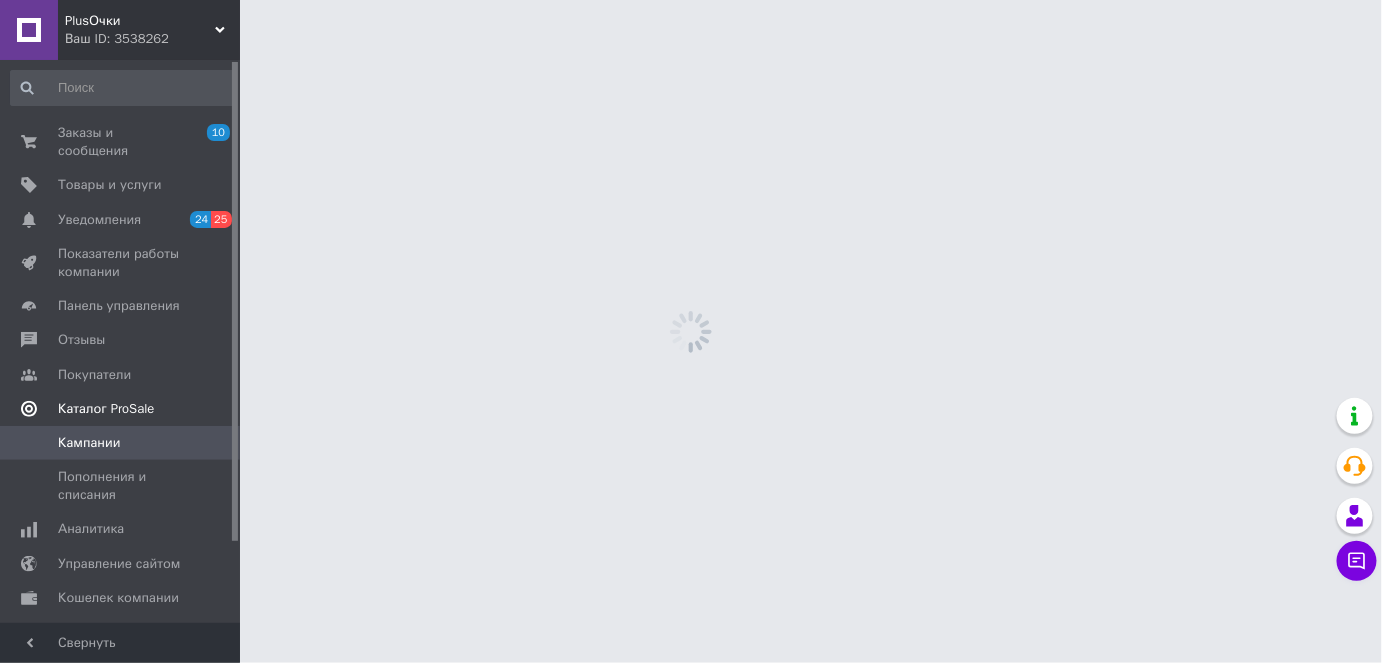 scroll, scrollTop: 0, scrollLeft: 0, axis: both 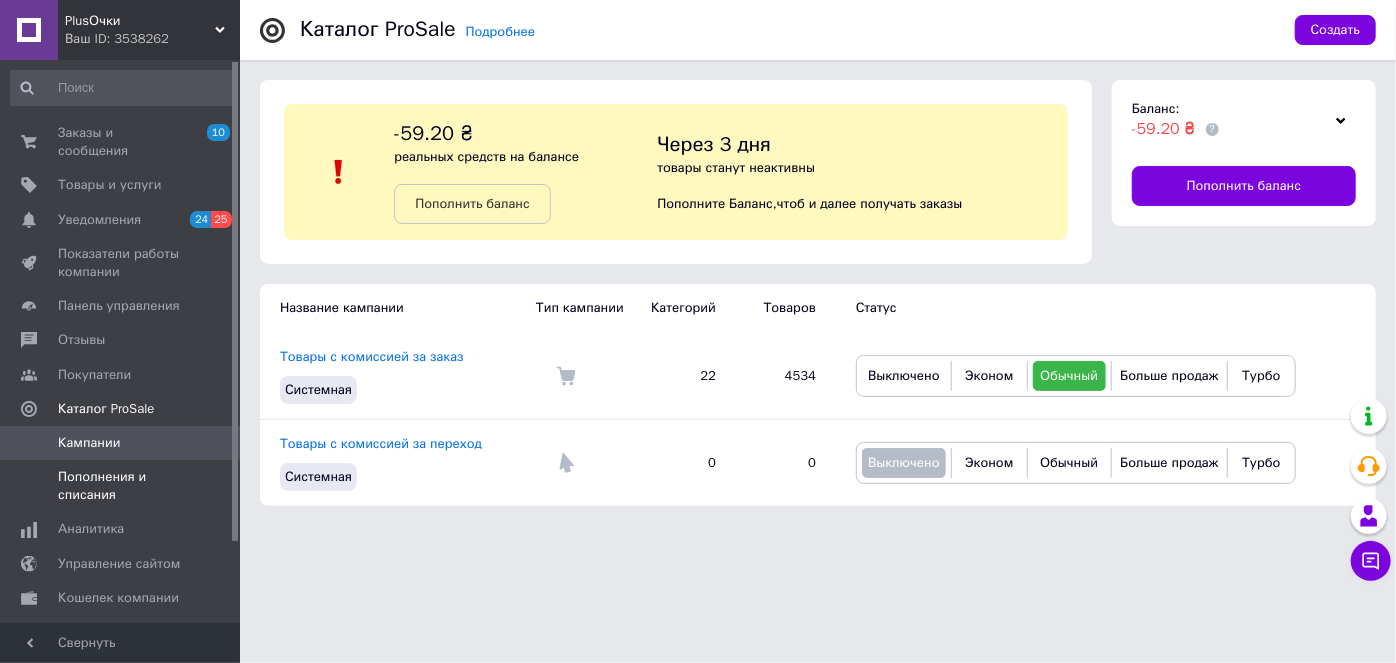 click on "Пополнения и списания" at bounding box center [121, 486] 